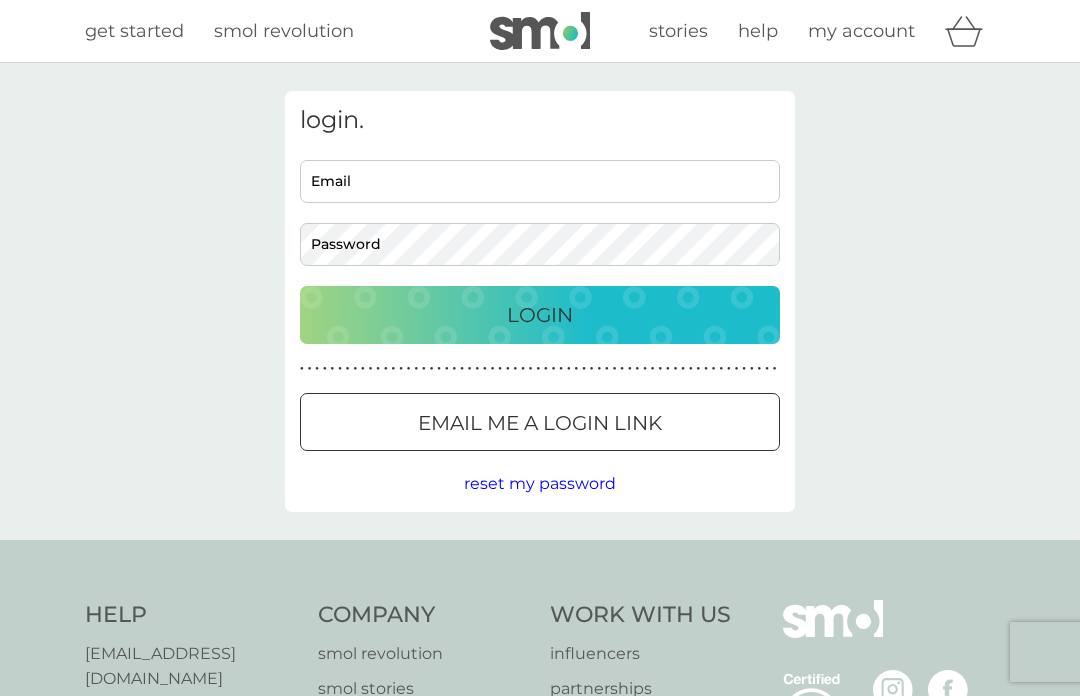 scroll, scrollTop: 0, scrollLeft: 0, axis: both 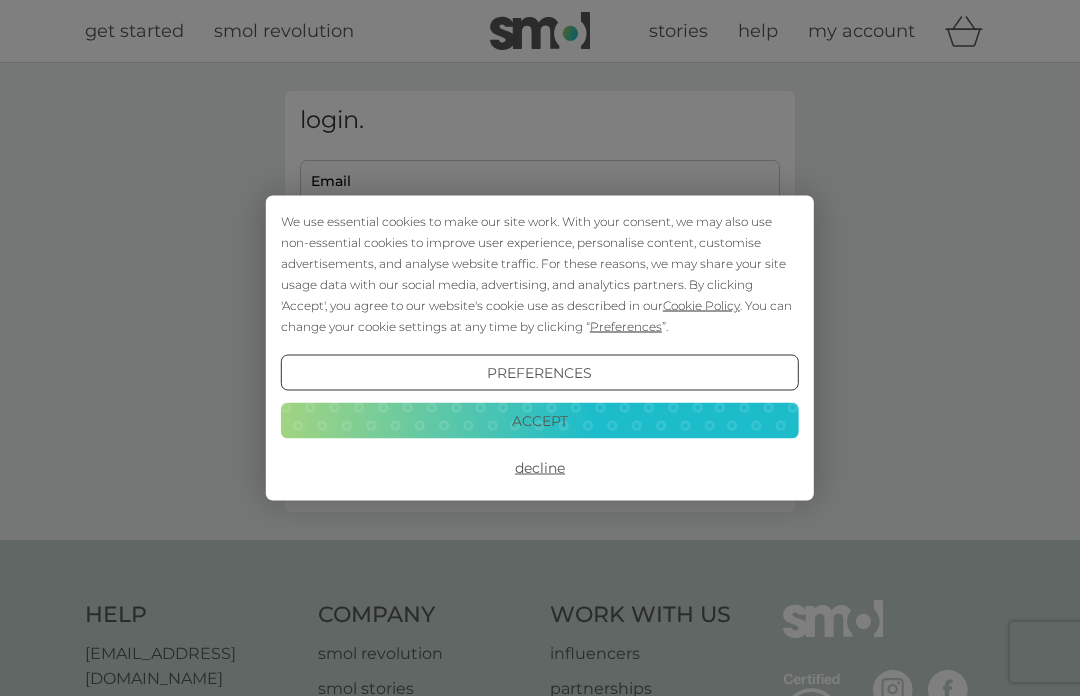 click on "Accept" at bounding box center [540, 420] 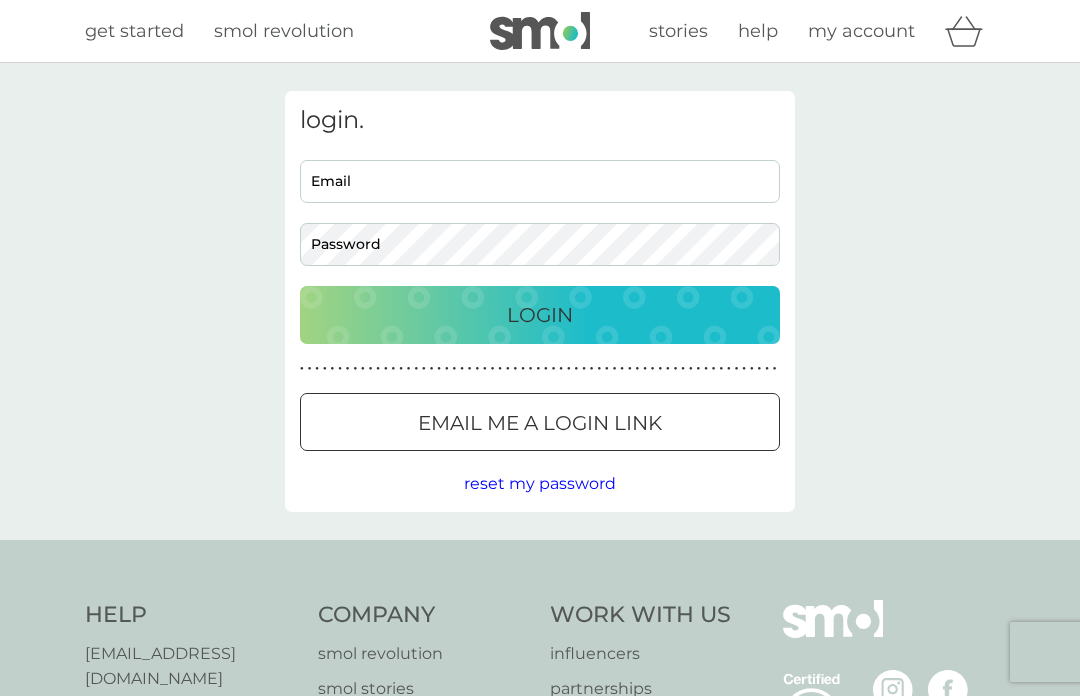 scroll, scrollTop: 0, scrollLeft: 0, axis: both 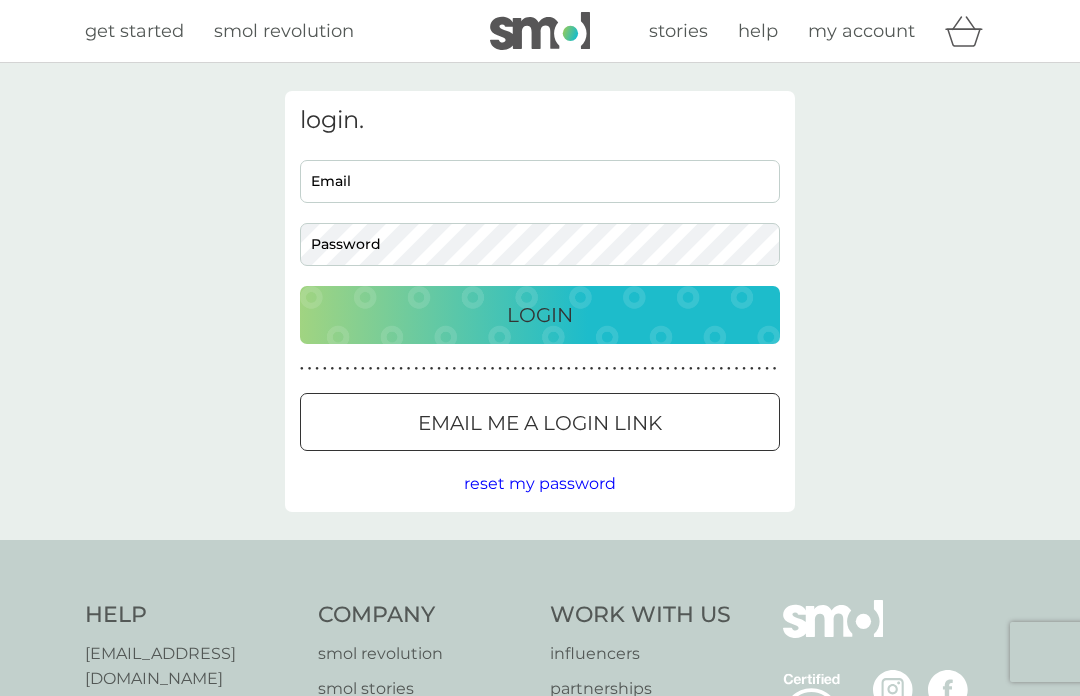 click on "Email" at bounding box center [540, 181] 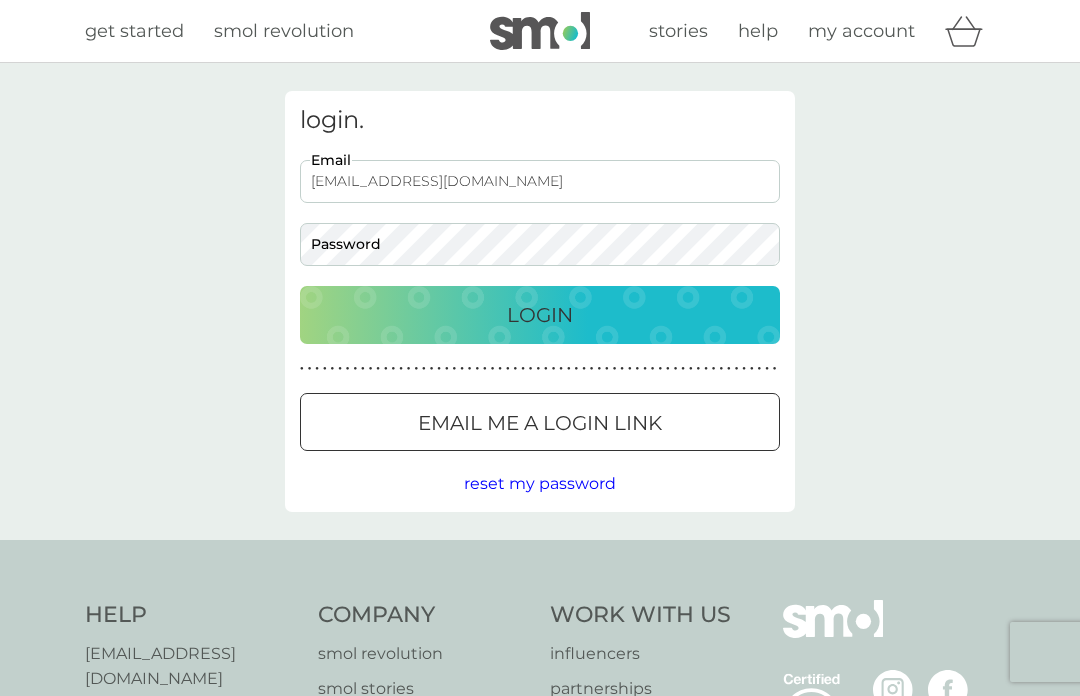 type on "k81463@hotmail.com" 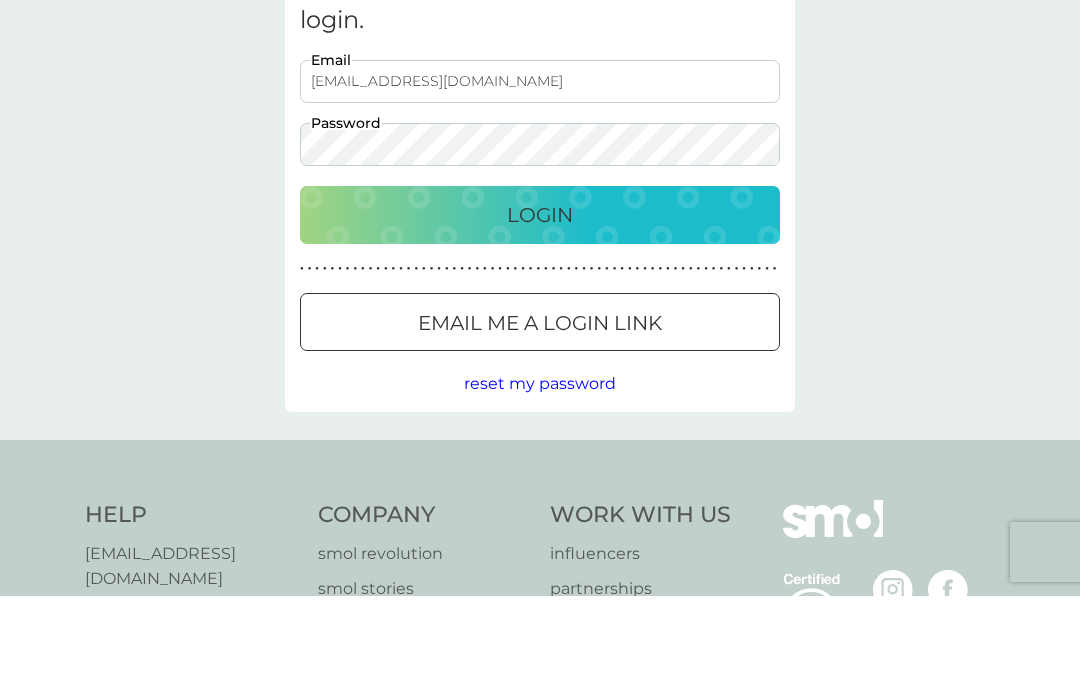 click on "Login" at bounding box center (540, 315) 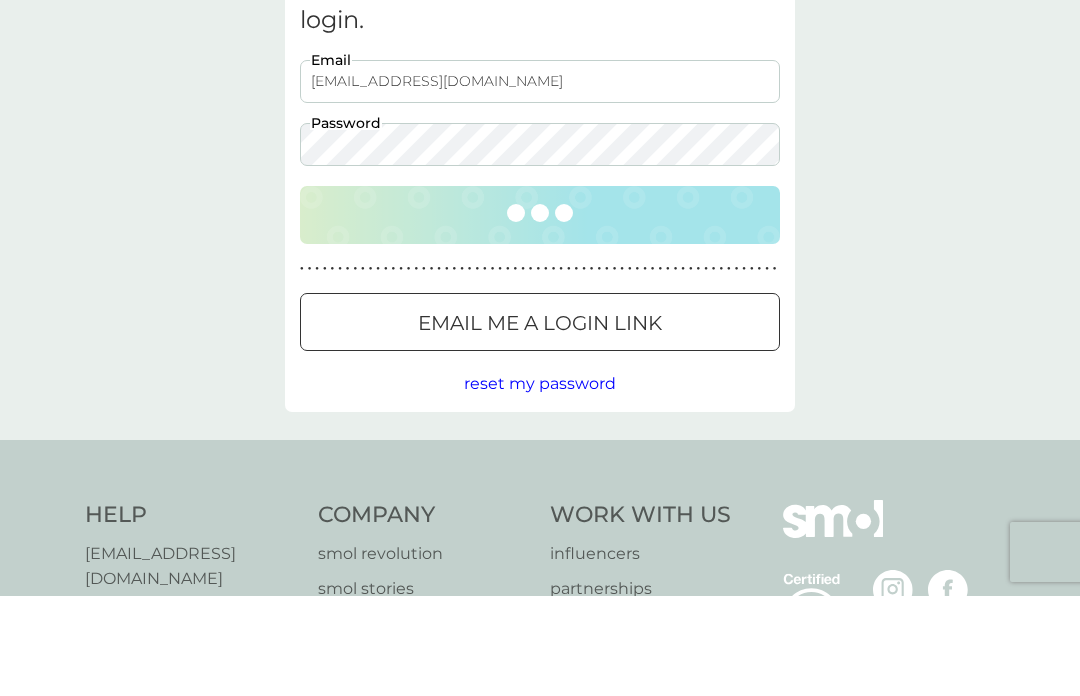 scroll, scrollTop: 100, scrollLeft: 0, axis: vertical 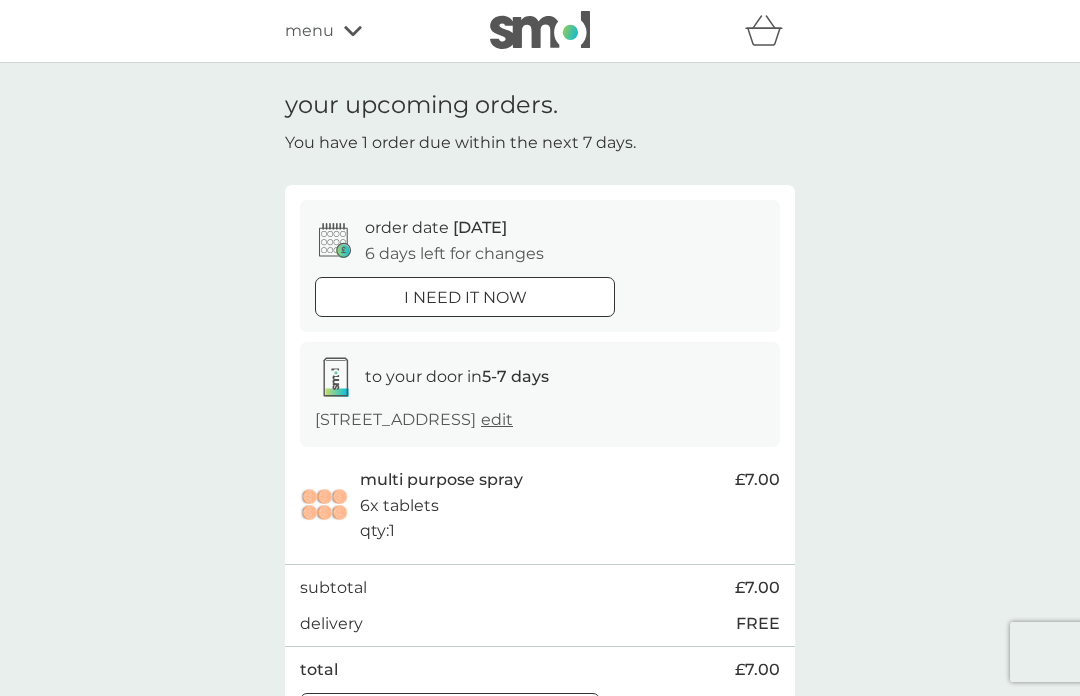 click on "refer a friend & you BOTH save smol impact smol shop your smol plans your upcoming orders your details order history logout menu your upcoming orders. You have 1 order due within the next 7 days. order date   [DATE] 6 days left for changes i need it now to your door in  5-7 days 1 [GEOGRAPHIC_DATA], The Close, [GEOGRAPHIC_DATA], WS13 7LF edit multi purpose spray 6x tablets qty :  1 £7.00 subtotal £7.00 delivery FREE total £7.00 Manage plan Help [EMAIL_ADDRESS][DOMAIN_NAME] help centre safety first carton recycling rinse and return Company smol revolution smol stories our claims our impact report modern slavery statement Work With Us influencers partnerships press careers hygiene poverty B Corp. © [DATE] - [DATE] smol limited [GEOGRAPHIC_DATA] Select a new location: [GEOGRAPHIC_DATA] [GEOGRAPHIC_DATA] privacy policy terms of service" at bounding box center (540, 625) 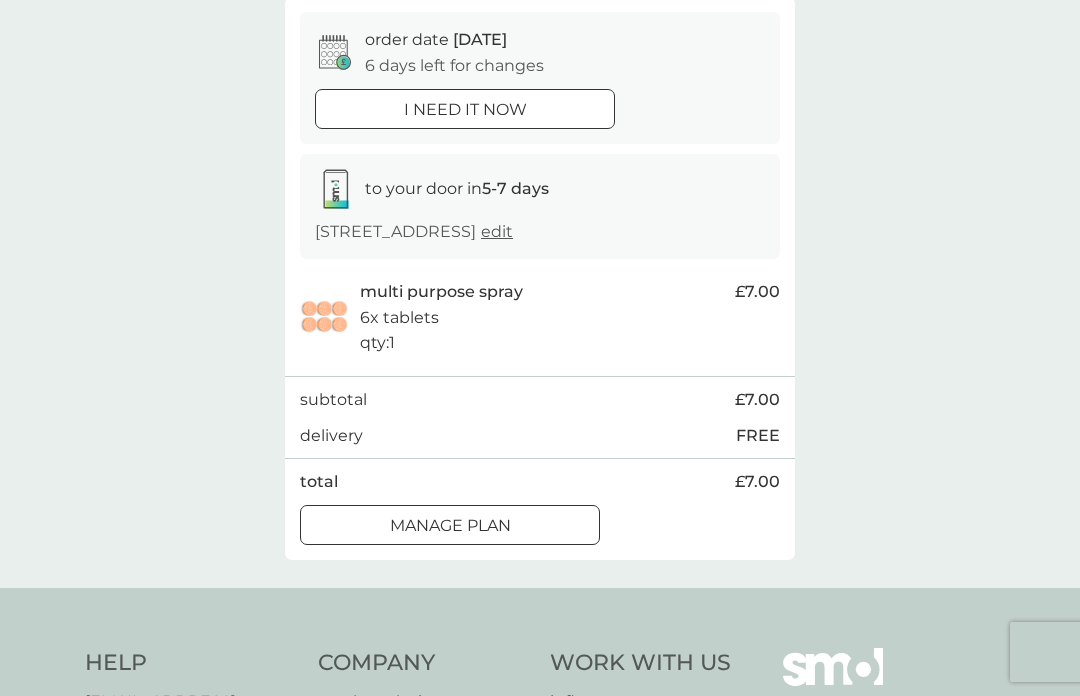 scroll, scrollTop: 188, scrollLeft: 0, axis: vertical 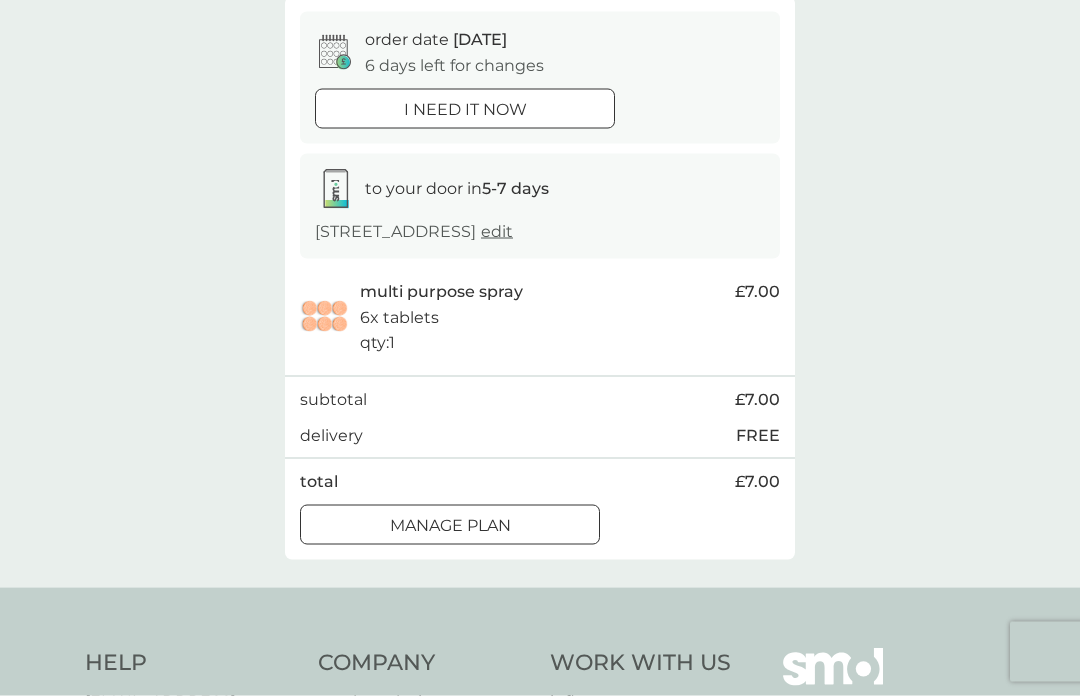 click on "Manage plan" at bounding box center [450, 525] 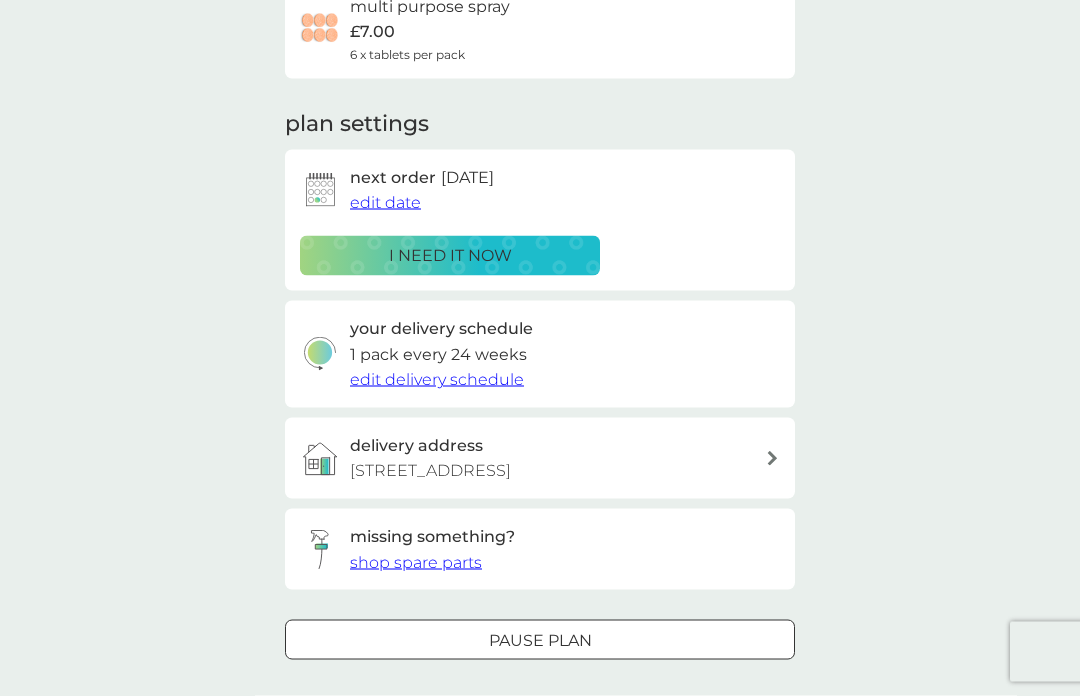 scroll, scrollTop: 0, scrollLeft: 0, axis: both 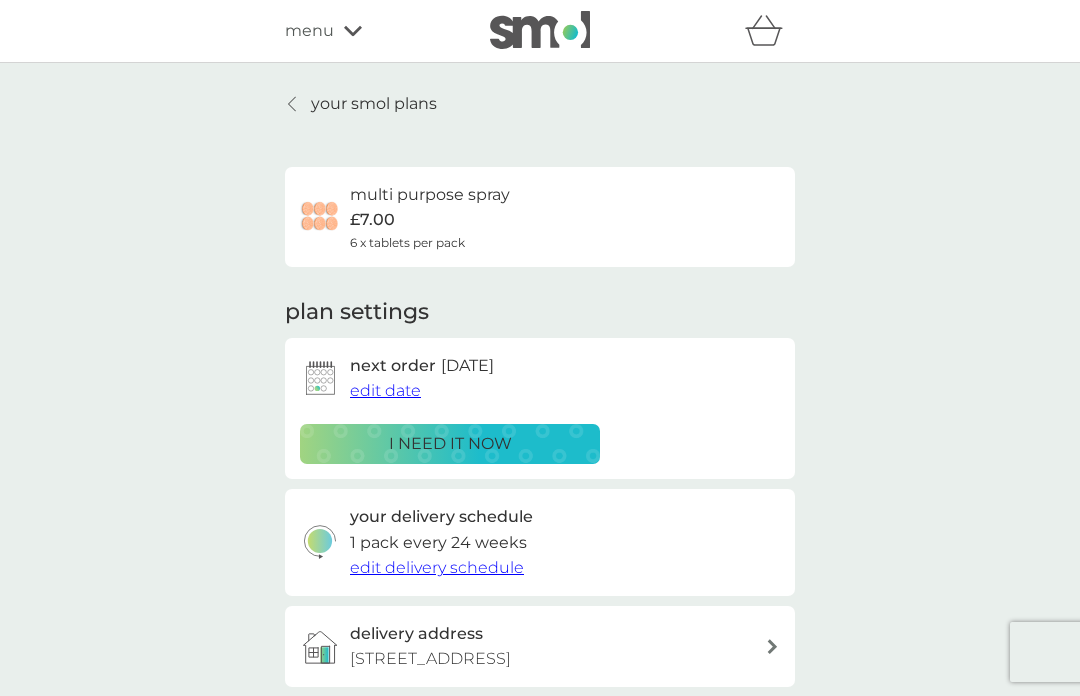 click on "edit delivery schedule" at bounding box center [437, 567] 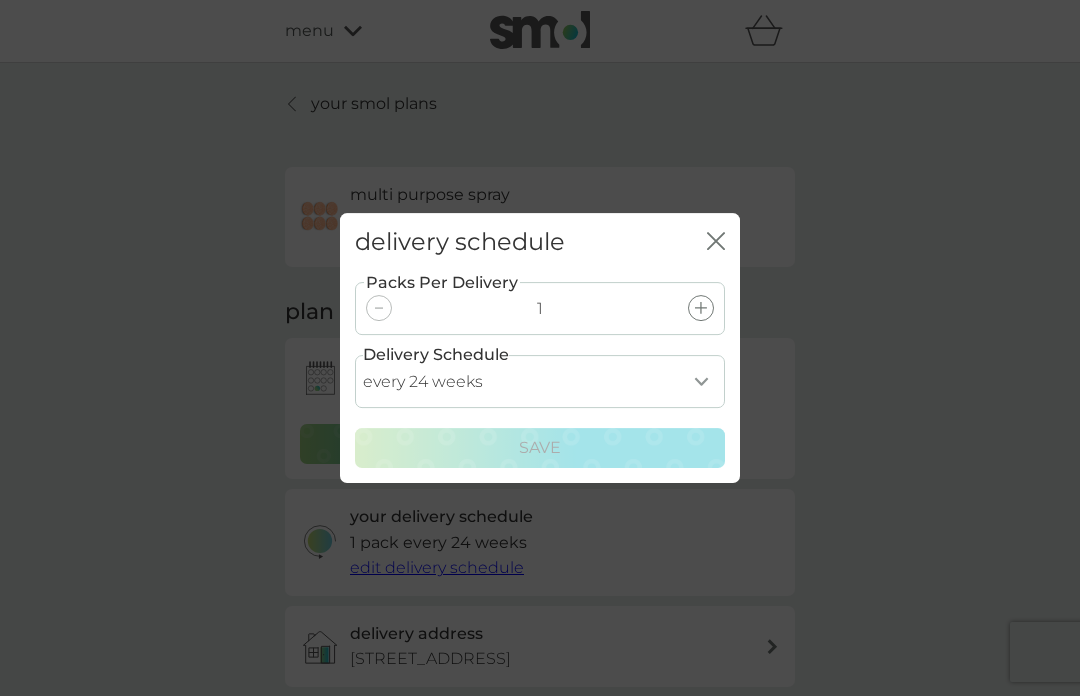 click on "every 1 week every 2 weeks every 3 weeks every 4 weeks every 5 weeks every 6 weeks every 7 weeks every 8 weeks every 9 weeks every 10 weeks every 11 weeks every 12 weeks every 13 weeks every 14 weeks every 15 weeks every 16 weeks every 17 weeks every 18 weeks every 19 weeks every 20 weeks every 21 weeks every 22 weeks every 23 weeks every 24 weeks every 25 weeks every 26 weeks every 27 weeks every 28 weeks every 29 weeks every 30 weeks every 31 weeks every 32 weeks every 33 weeks every 34 weeks every 35 weeks" at bounding box center [540, 381] 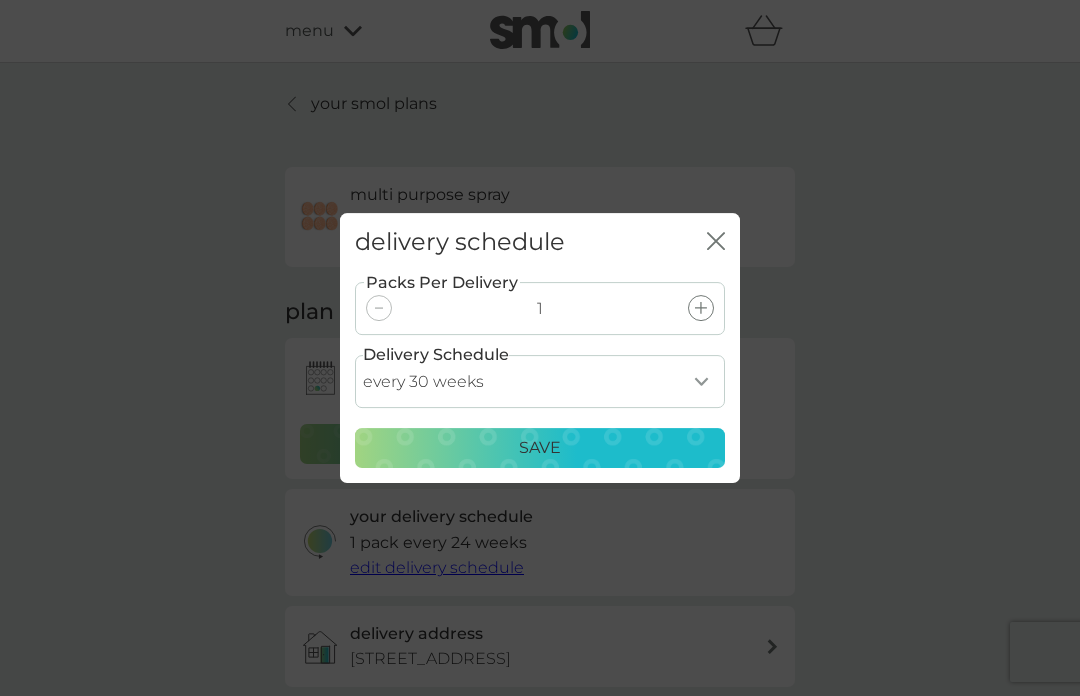 click on "every 1 week every 2 weeks every 3 weeks every 4 weeks every 5 weeks every 6 weeks every 7 weeks every 8 weeks every 9 weeks every 10 weeks every 11 weeks every 12 weeks every 13 weeks every 14 weeks every 15 weeks every 16 weeks every 17 weeks every 18 weeks every 19 weeks every 20 weeks every 21 weeks every 22 weeks every 23 weeks every 24 weeks every 25 weeks every 26 weeks every 27 weeks every 28 weeks every 29 weeks every 30 weeks every 31 weeks every 32 weeks every 33 weeks every 34 weeks every 35 weeks" at bounding box center [540, 381] 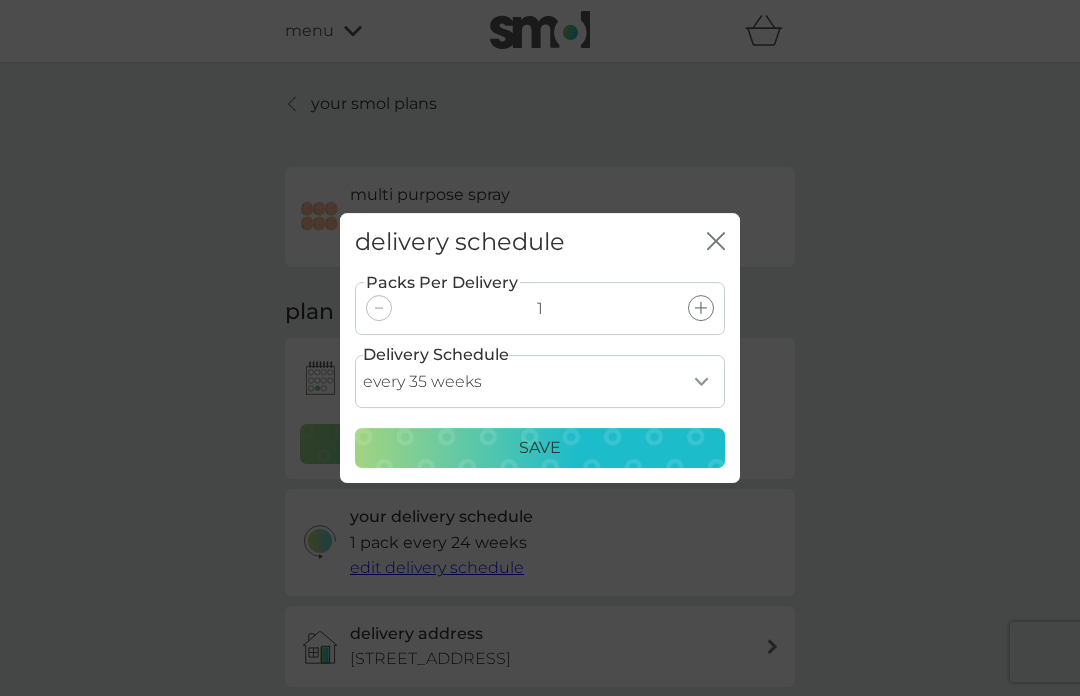 click on "Save" at bounding box center [540, 448] 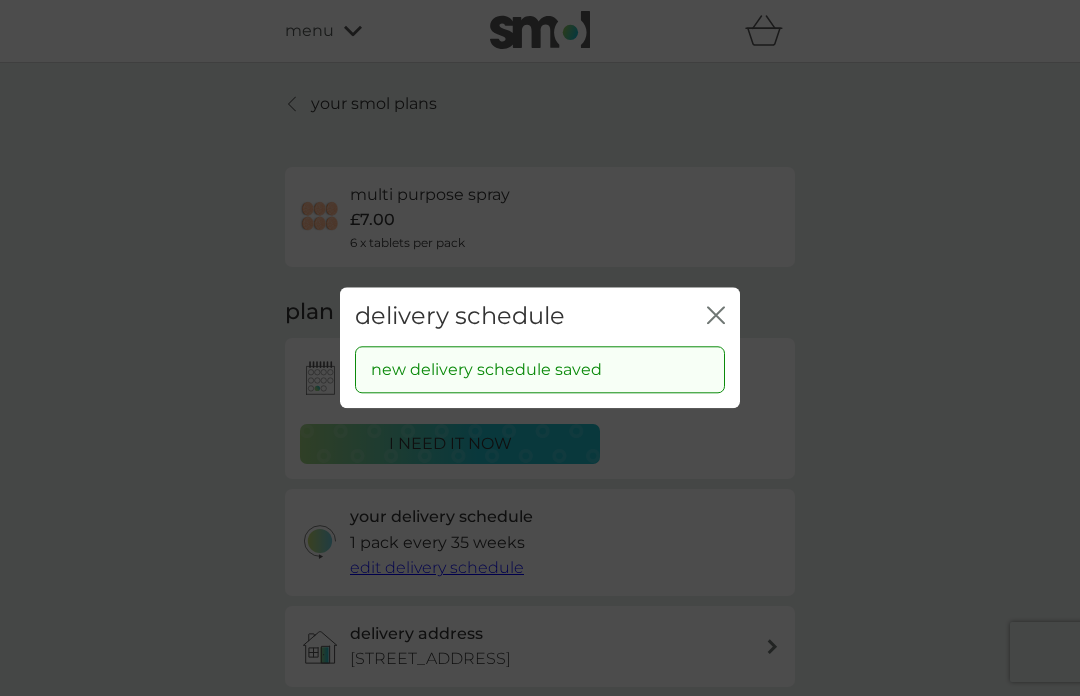 click on "delivery schedule close" at bounding box center [540, 316] 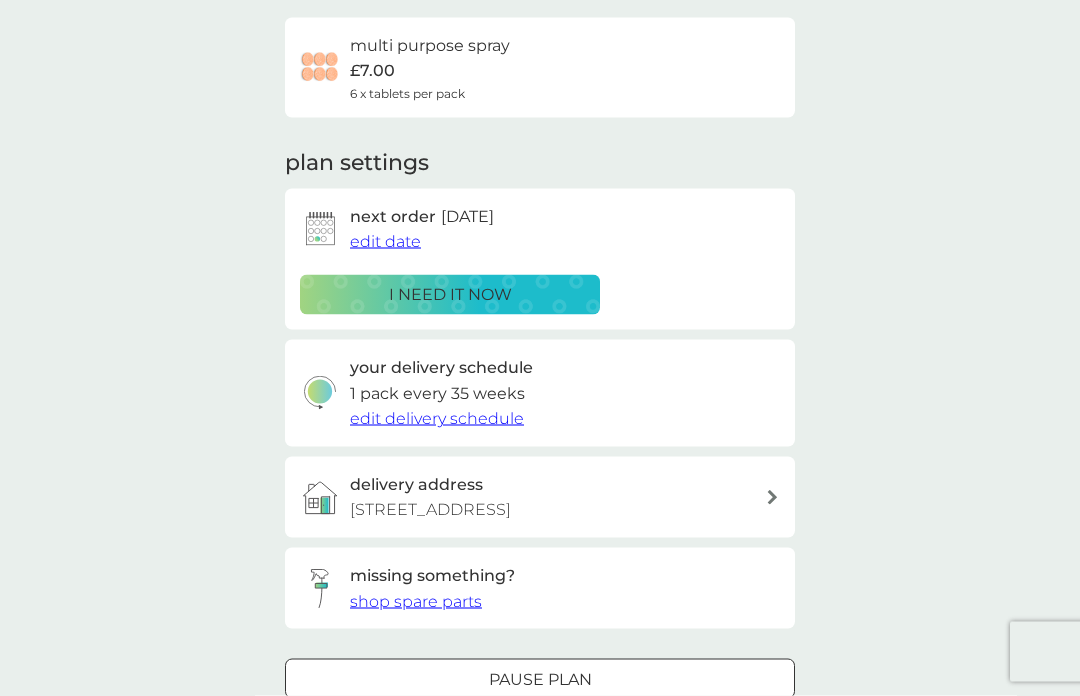 scroll, scrollTop: 152, scrollLeft: 0, axis: vertical 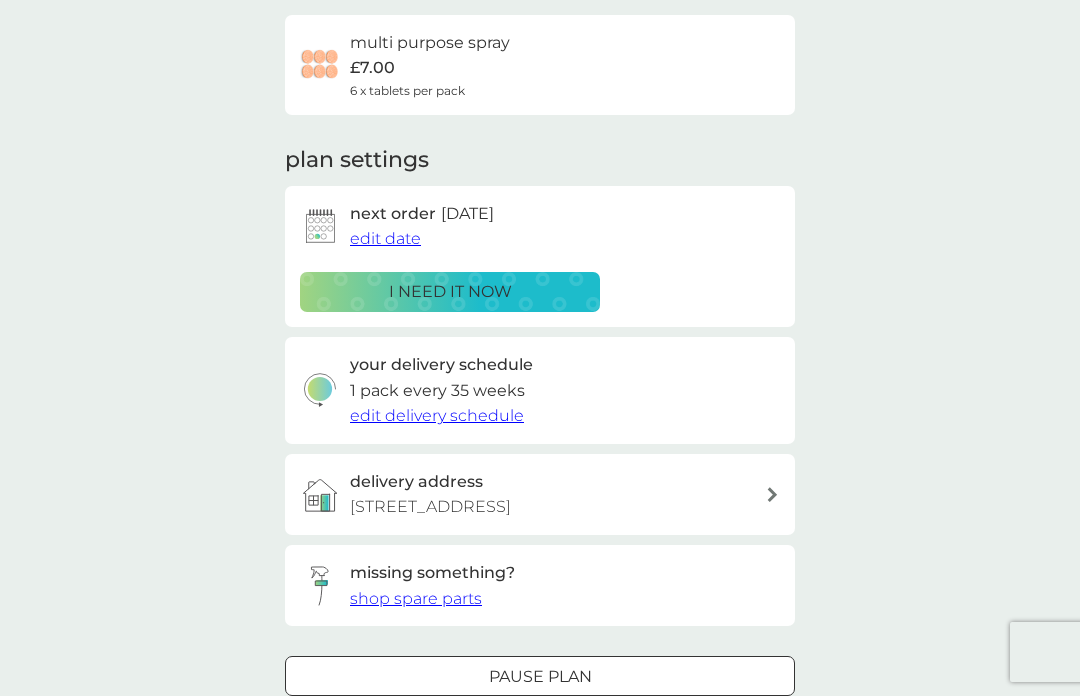 click on "Pause plan" at bounding box center (540, 677) 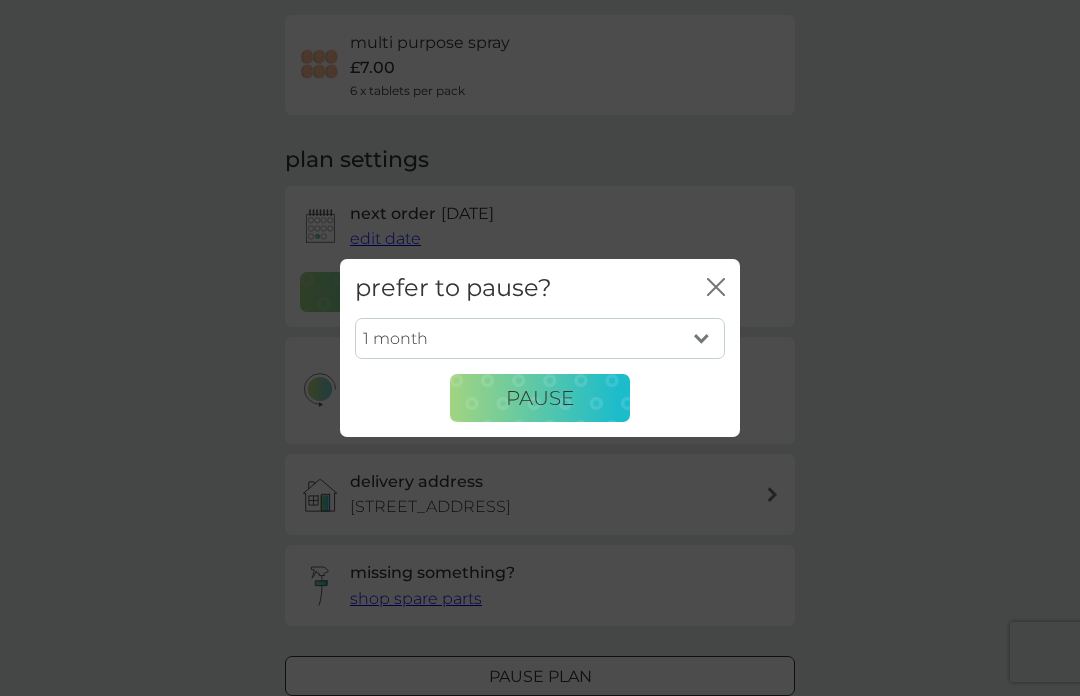 click on "1 month 2 months 3 months 4 months 5 months 6 months" at bounding box center (540, 339) 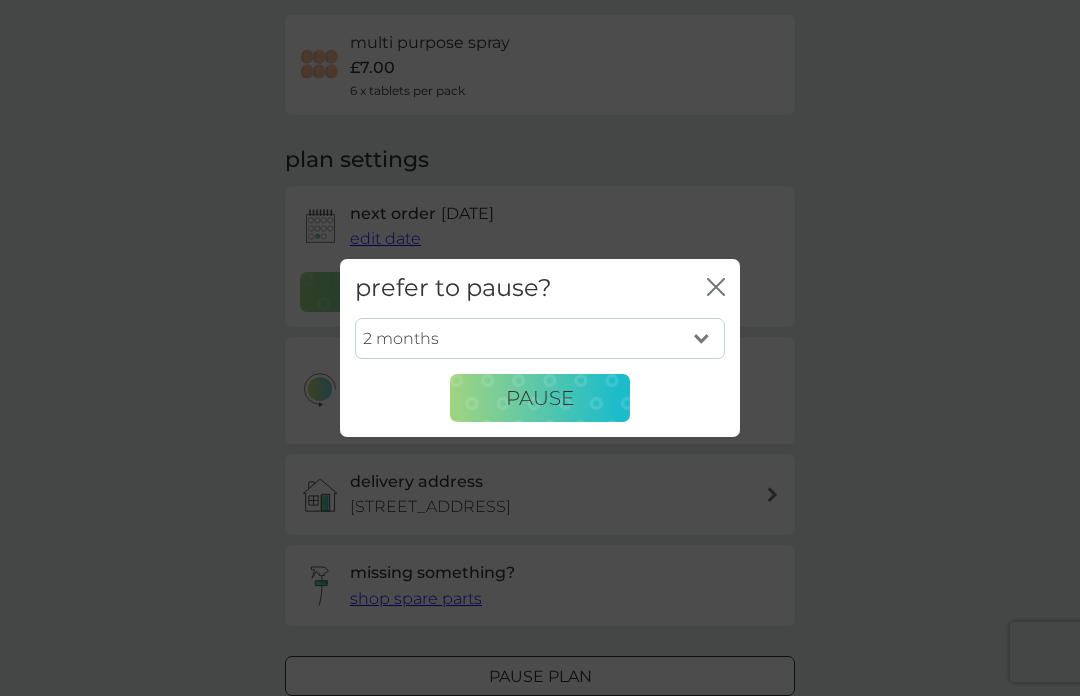 click on "1 month 2 months 3 months 4 months 5 months 6 months" at bounding box center (540, 339) 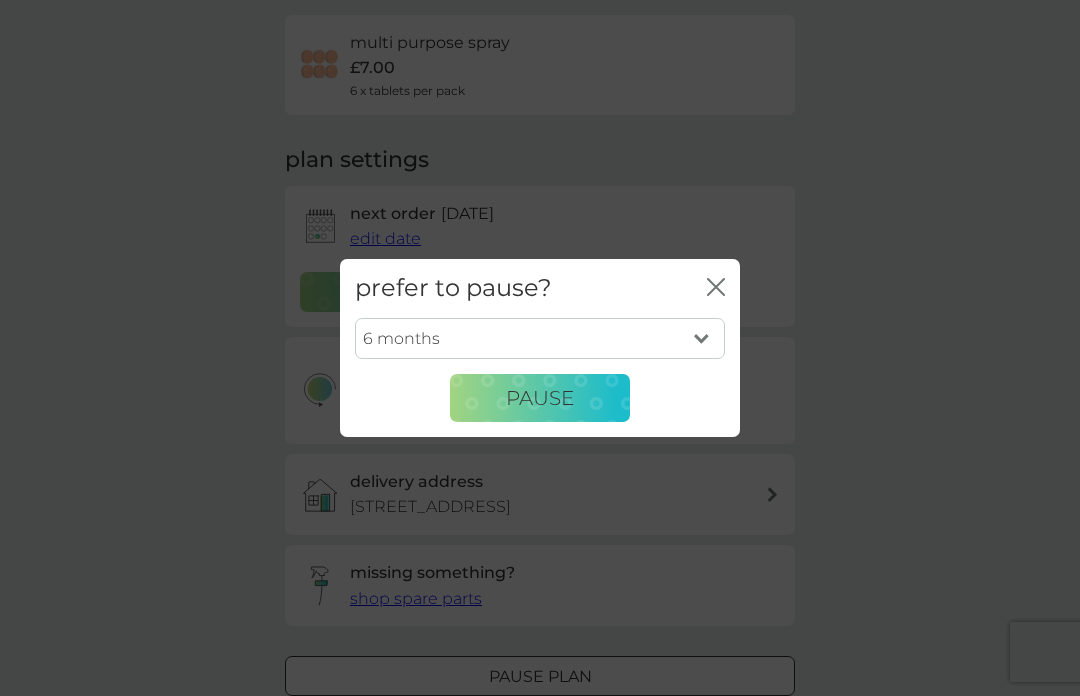 click on "Pause" at bounding box center [540, 398] 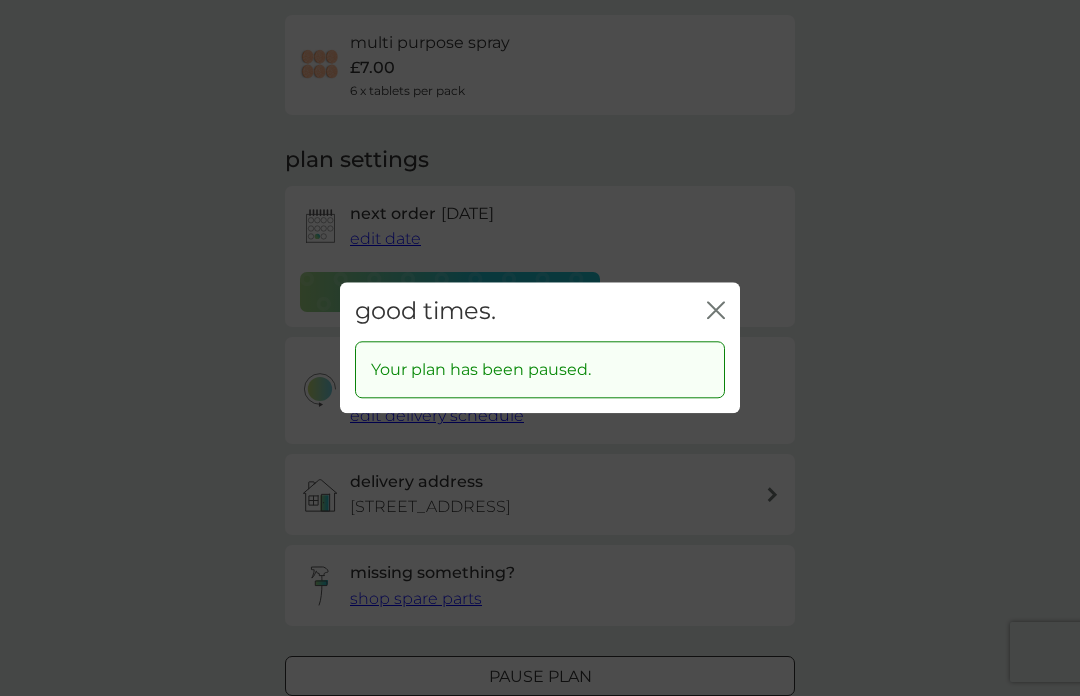click on "close" at bounding box center [716, 311] 